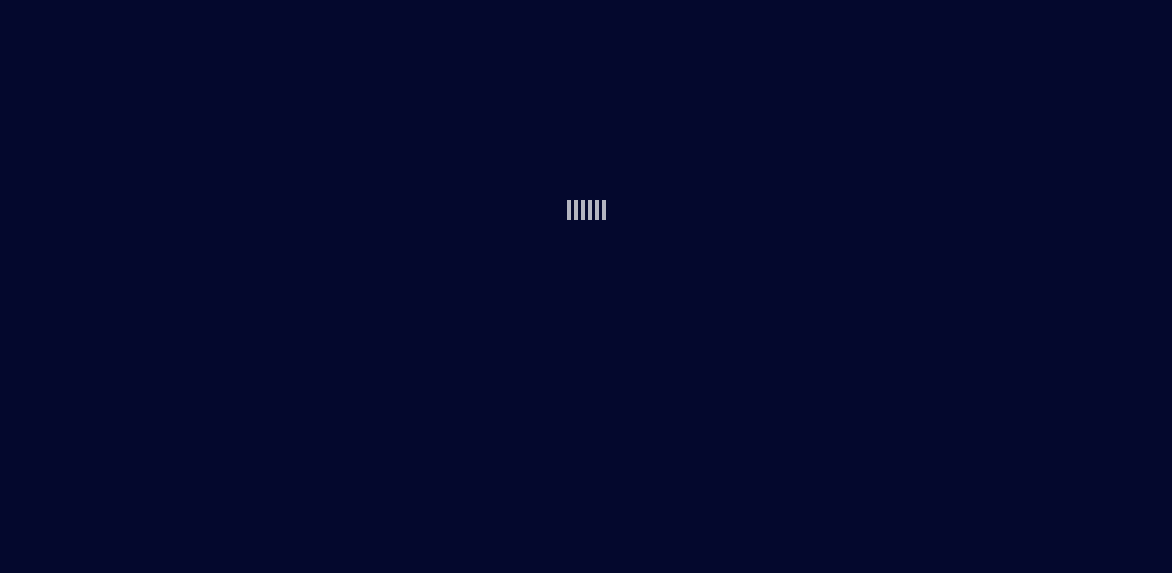 scroll, scrollTop: 0, scrollLeft: 0, axis: both 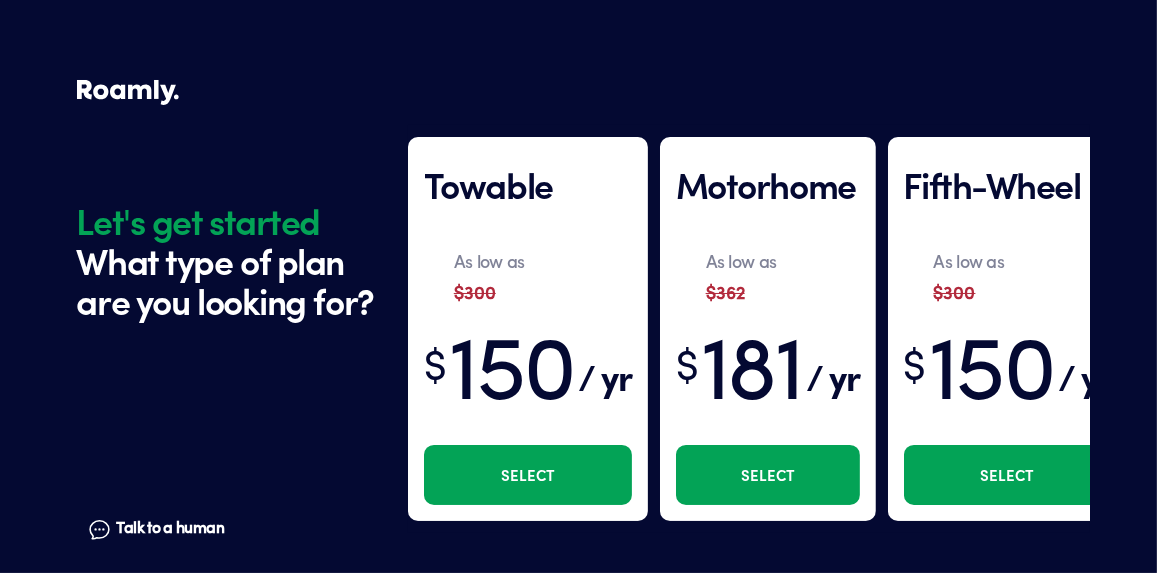 click on "Select" at bounding box center (768, 475) 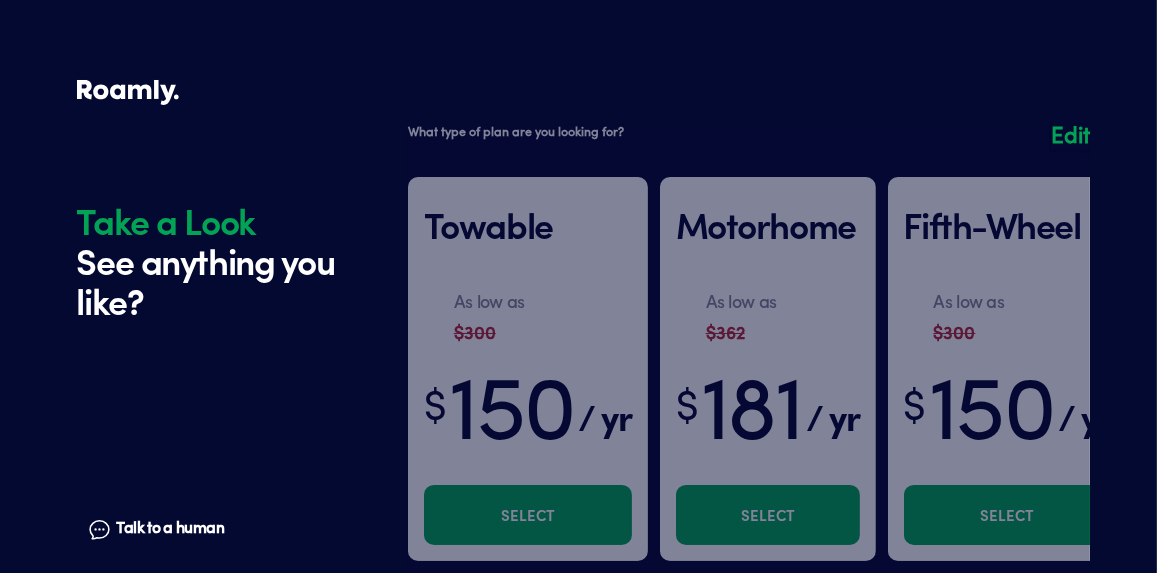 scroll, scrollTop: 580, scrollLeft: 0, axis: vertical 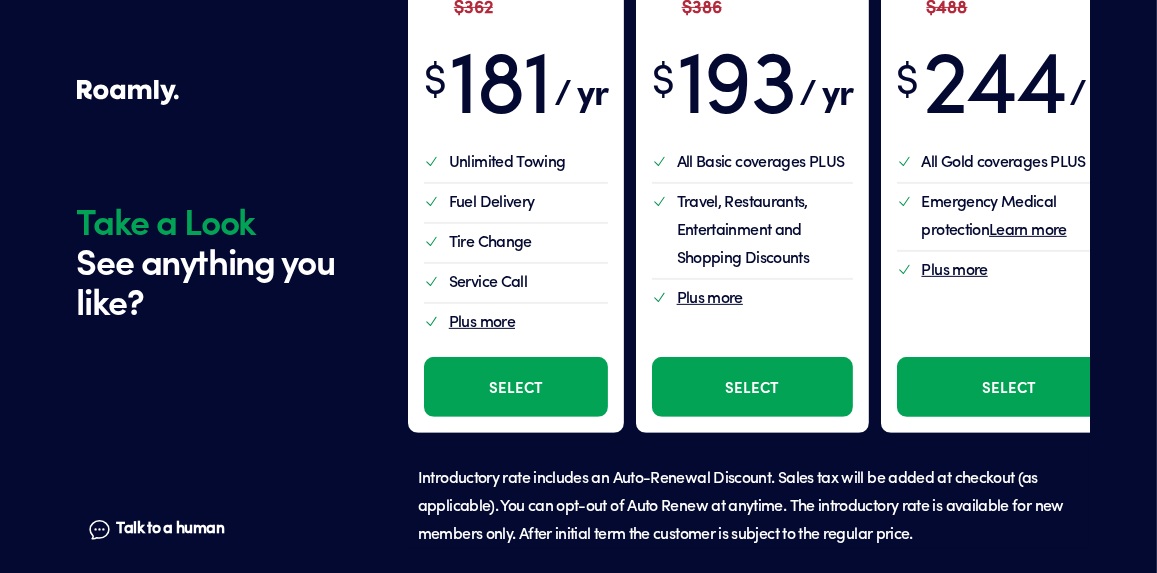 click on "Plus more" at bounding box center [482, 323] 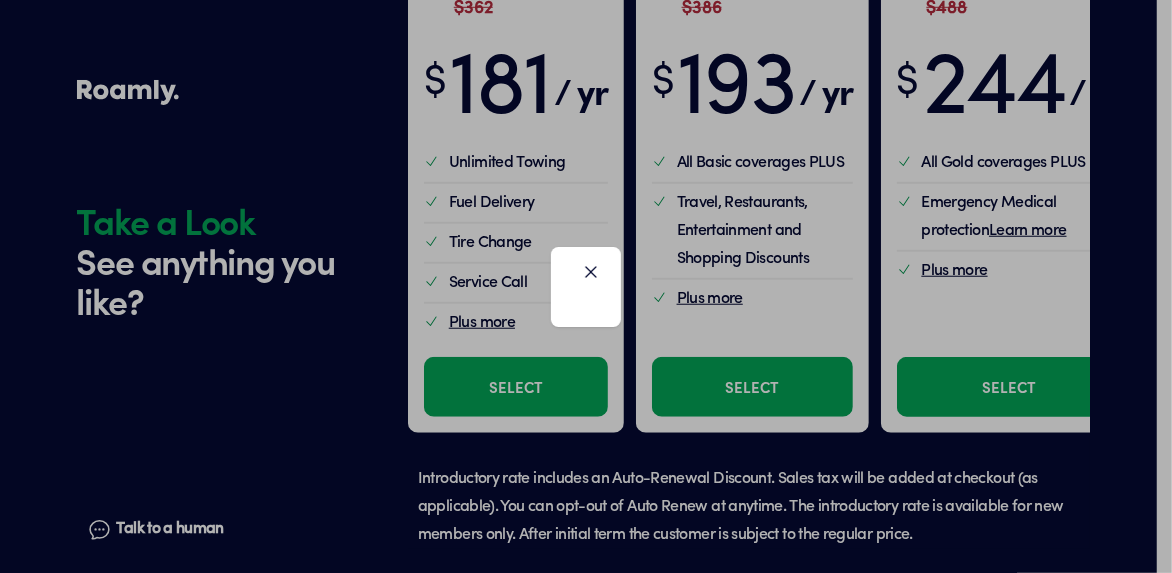 click 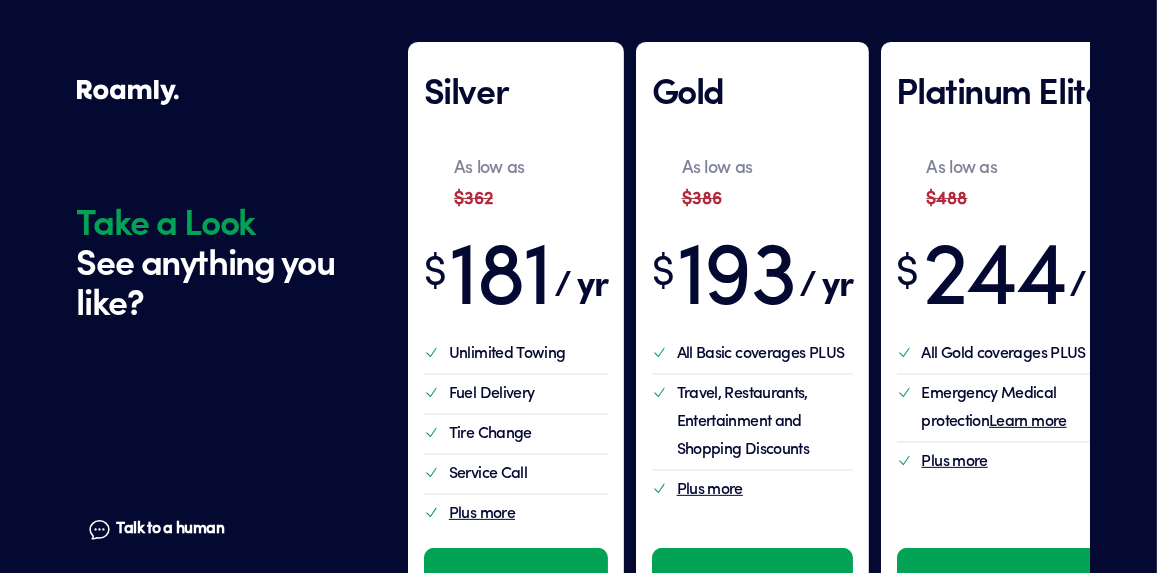 scroll, scrollTop: 796, scrollLeft: 0, axis: vertical 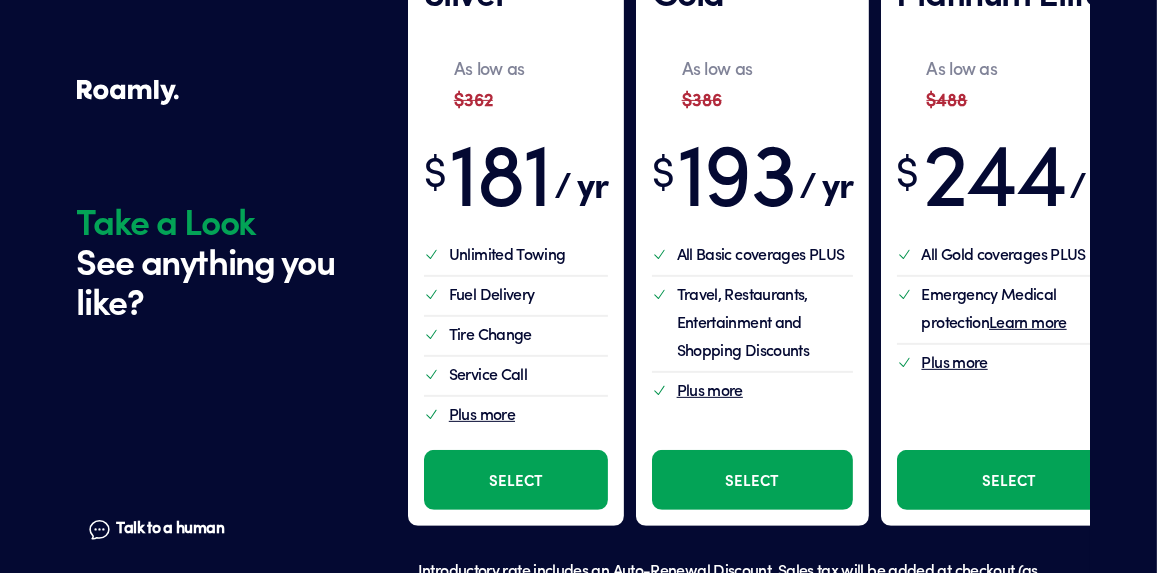 click on "Plus more" at bounding box center [482, 416] 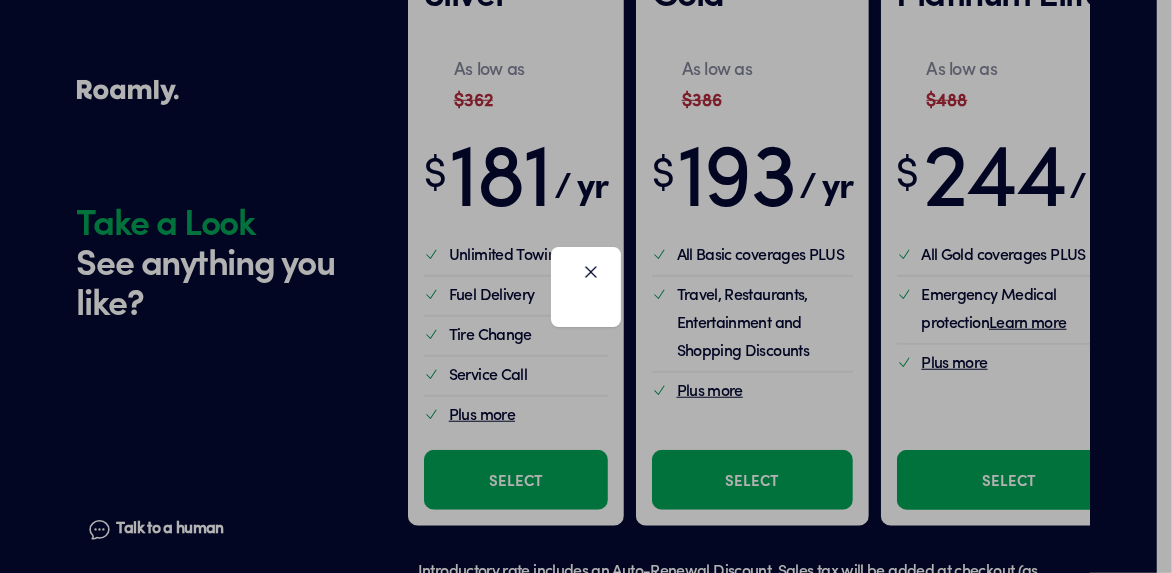 click 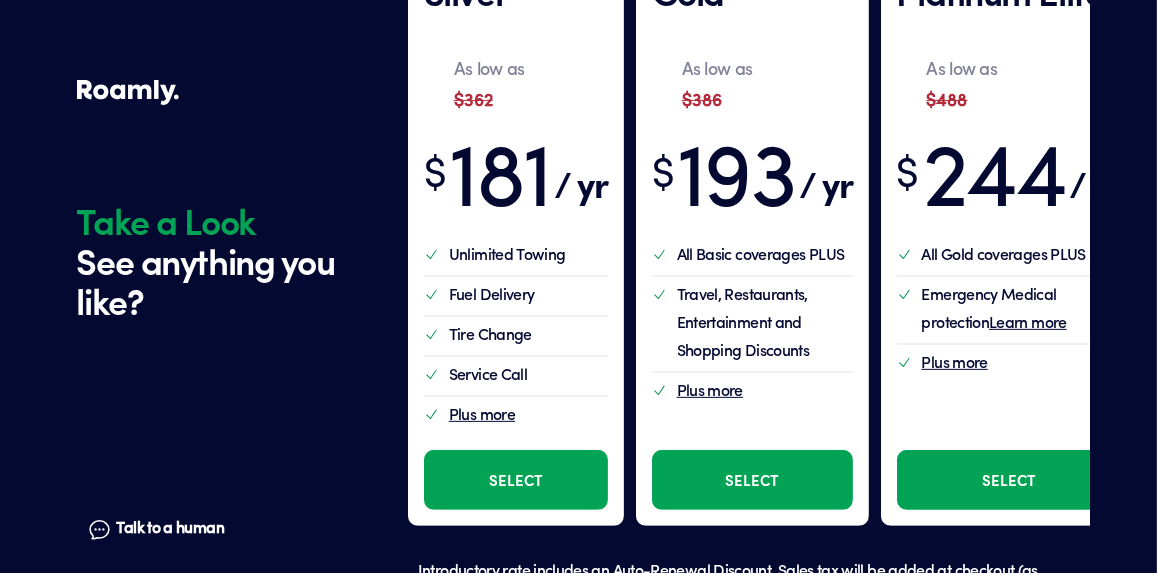 scroll, scrollTop: 896, scrollLeft: 0, axis: vertical 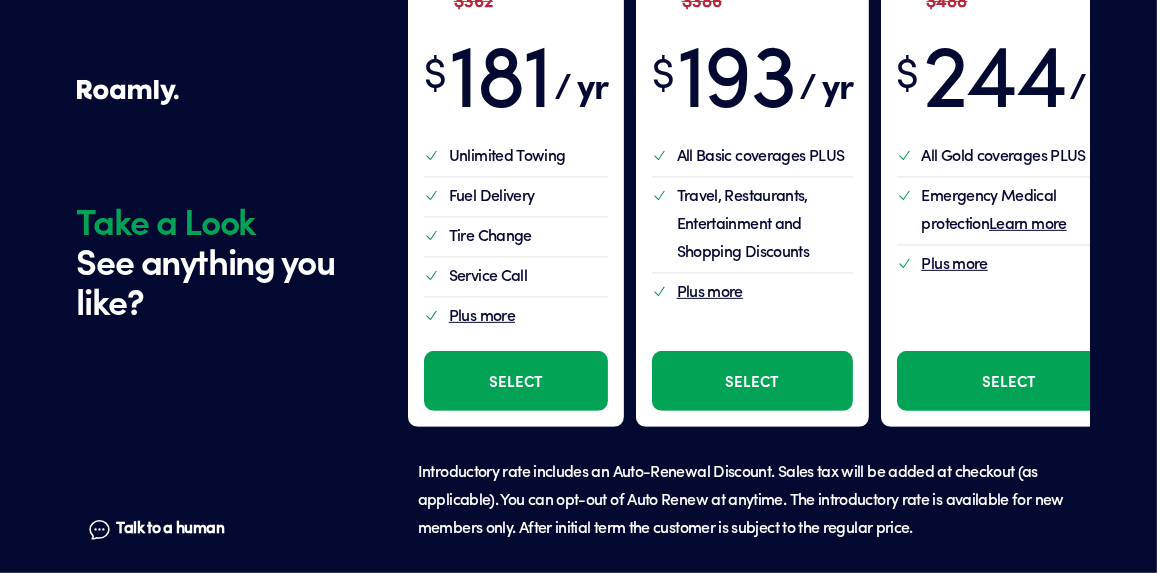 click on "Select" at bounding box center (516, 381) 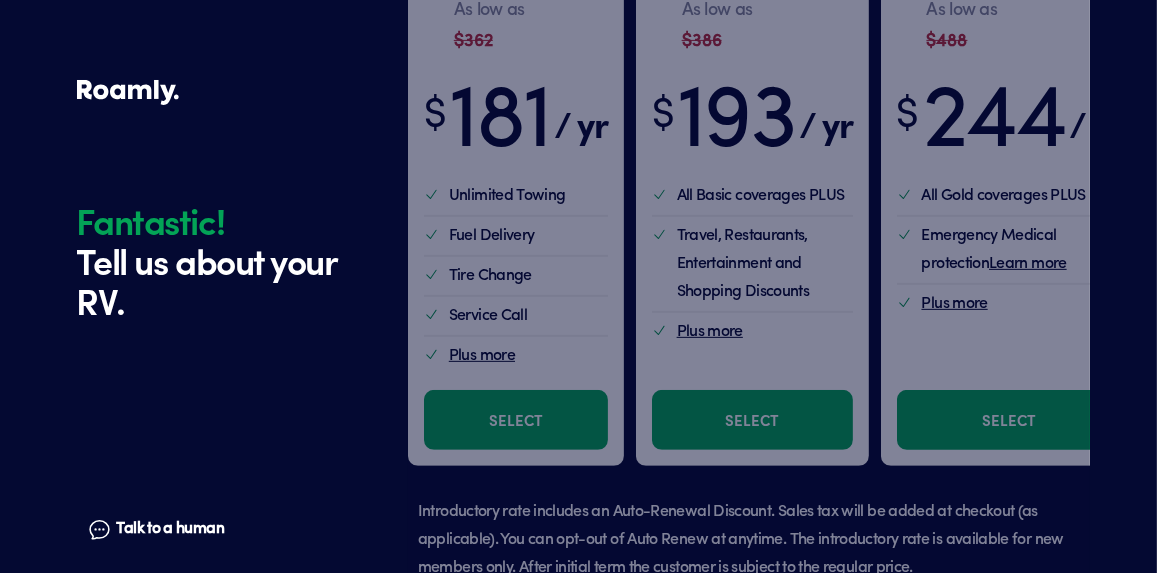 scroll, scrollTop: 1479, scrollLeft: 0, axis: vertical 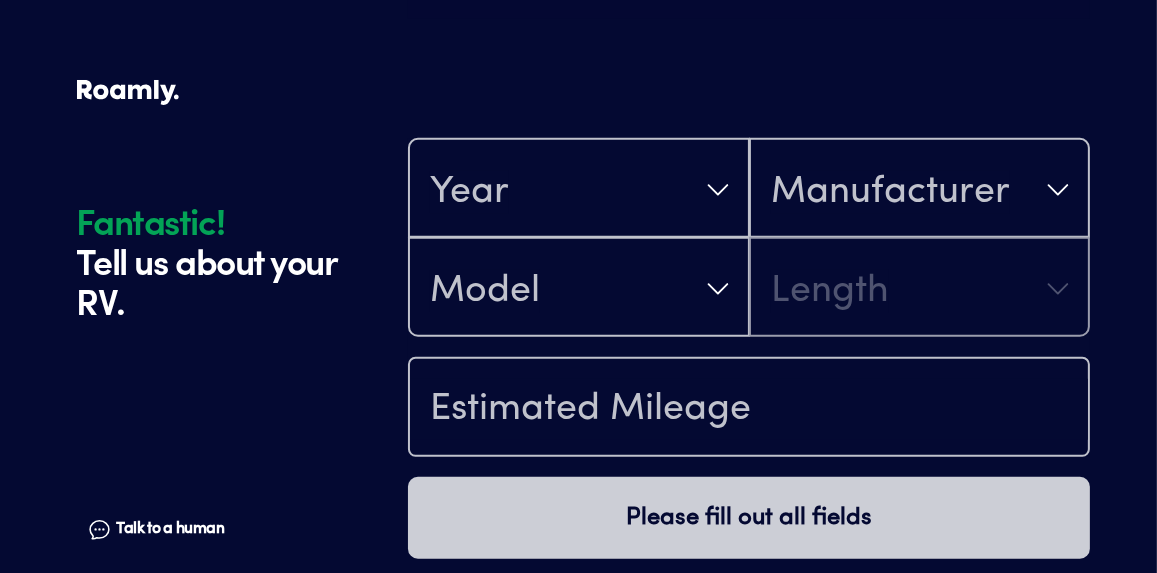 click at bounding box center [214, 377] 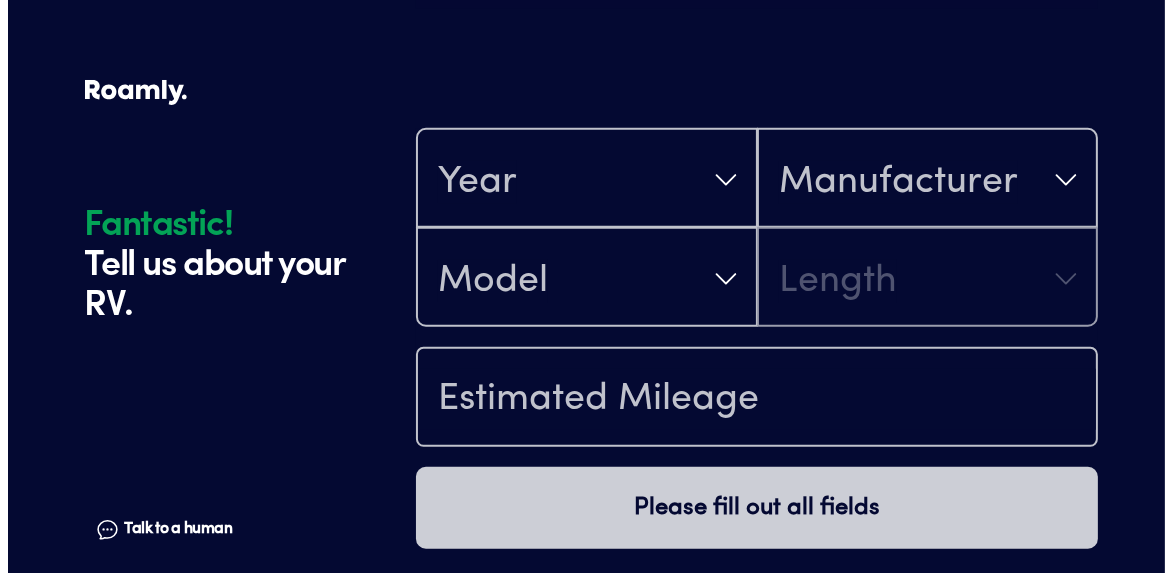 scroll, scrollTop: 1496, scrollLeft: 0, axis: vertical 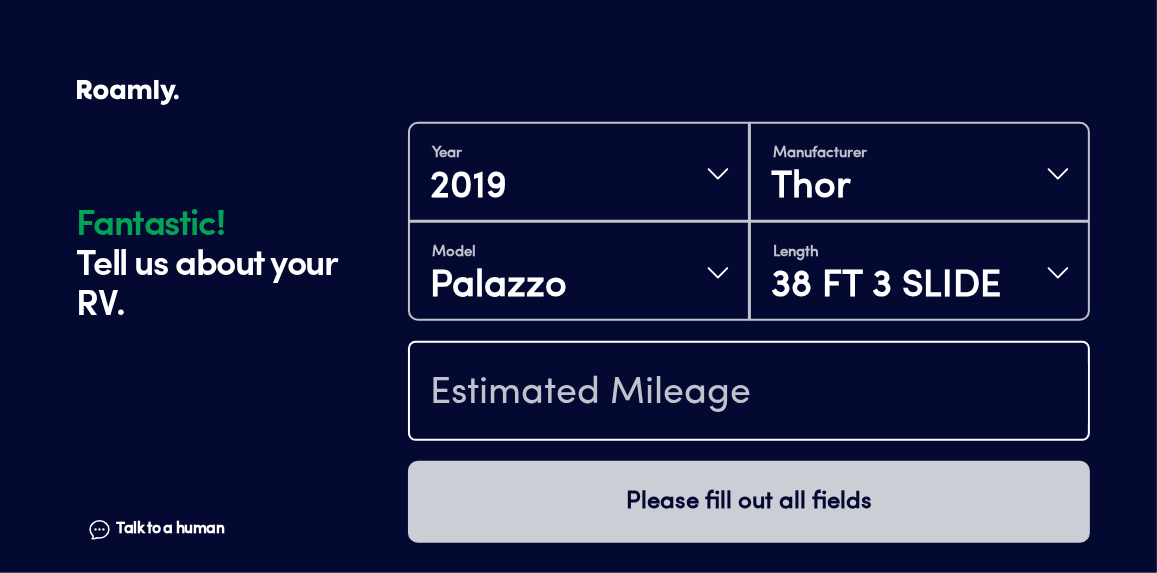 click at bounding box center [749, 393] 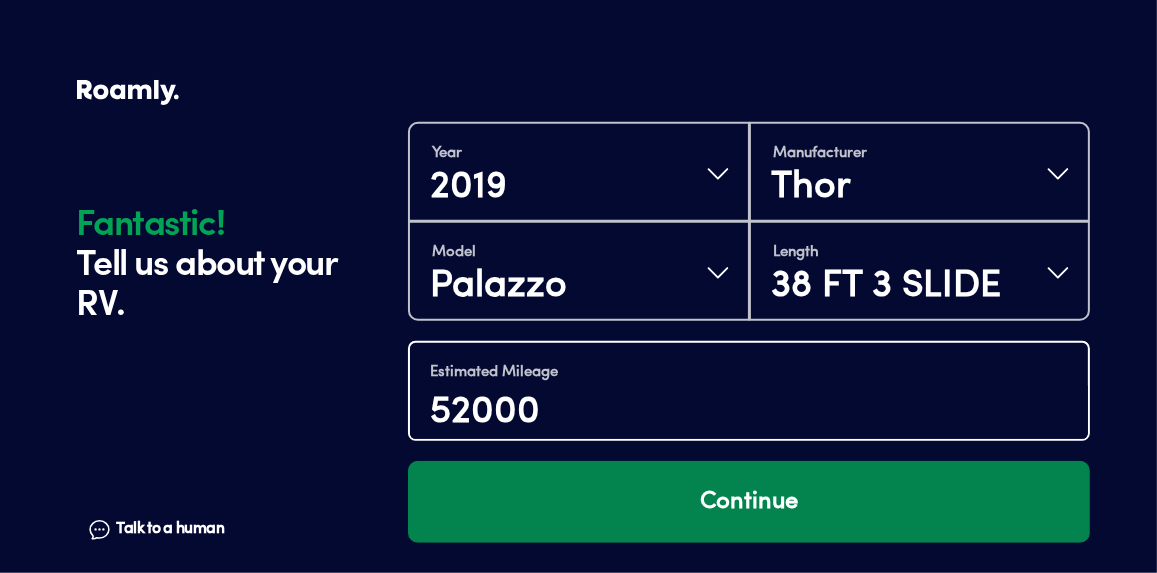 type on "52000" 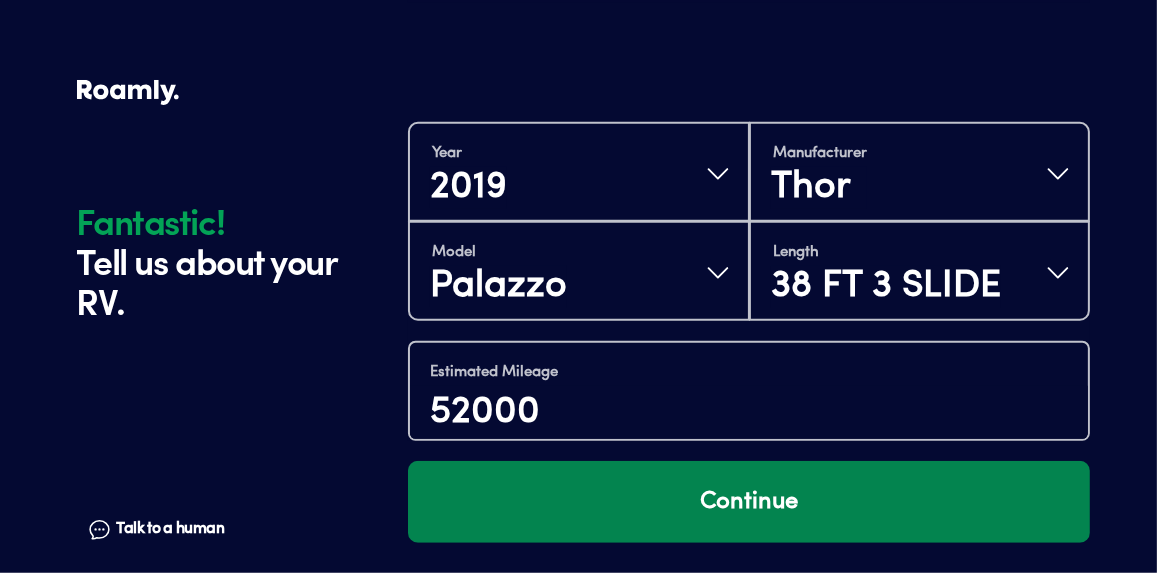 drag, startPoint x: 740, startPoint y: 494, endPoint x: 749, endPoint y: 489, distance: 10.29563 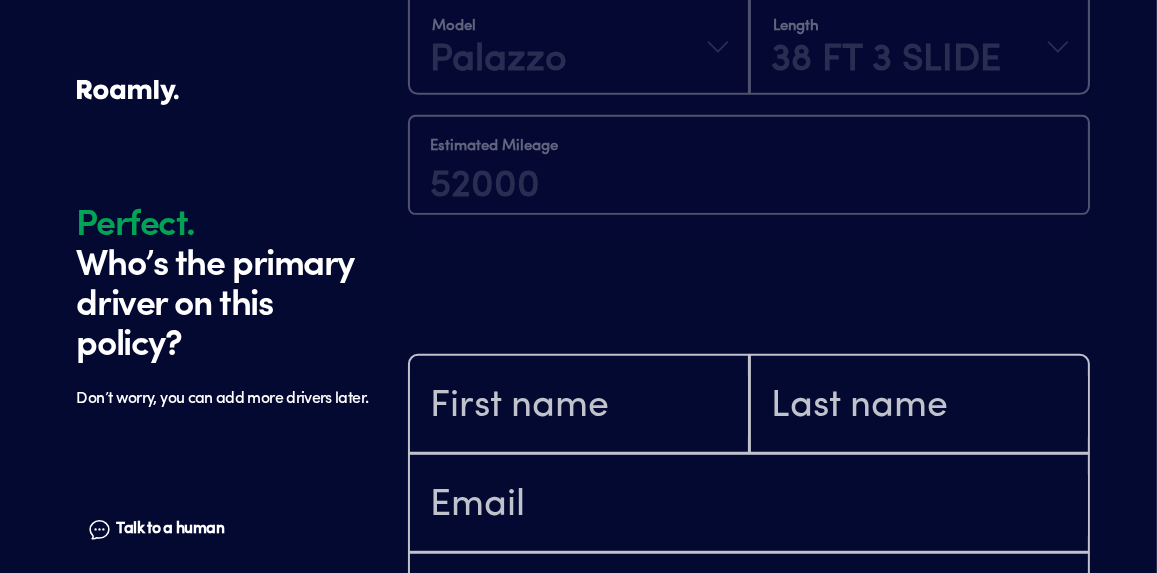 scroll, scrollTop: 1388, scrollLeft: 0, axis: vertical 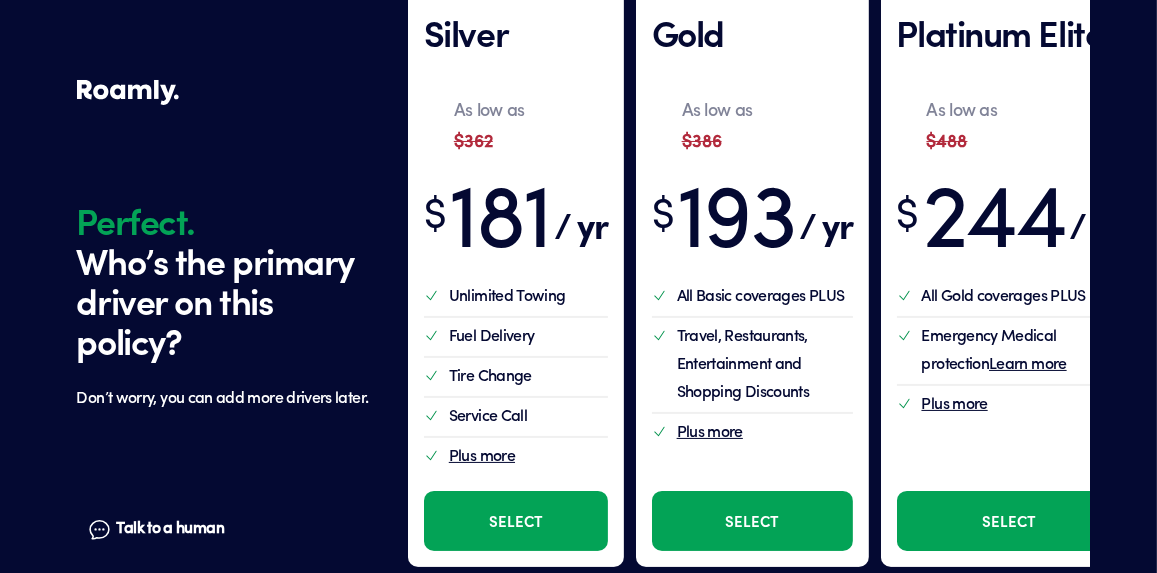 click at bounding box center [749, 318] 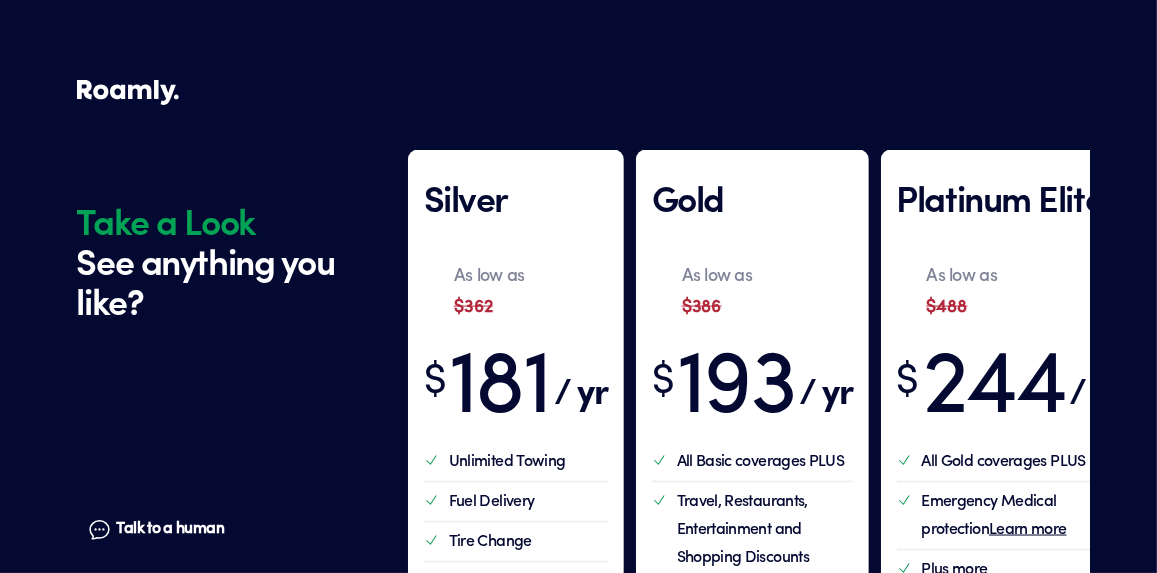 scroll, scrollTop: 0, scrollLeft: 0, axis: both 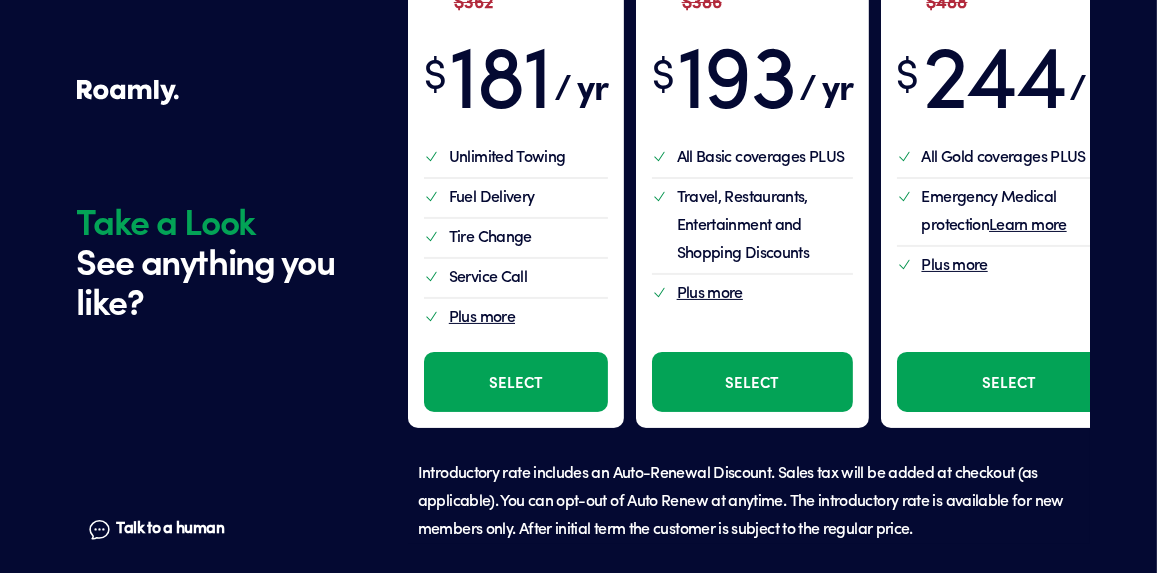 click on "Select" at bounding box center [516, 382] 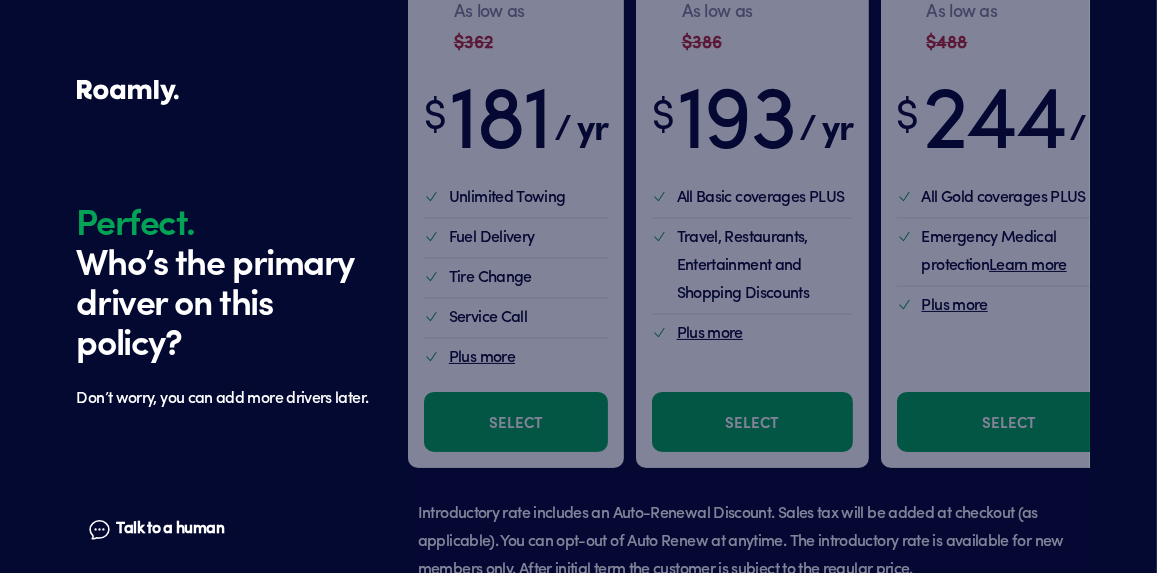 scroll, scrollTop: 1380, scrollLeft: 0, axis: vertical 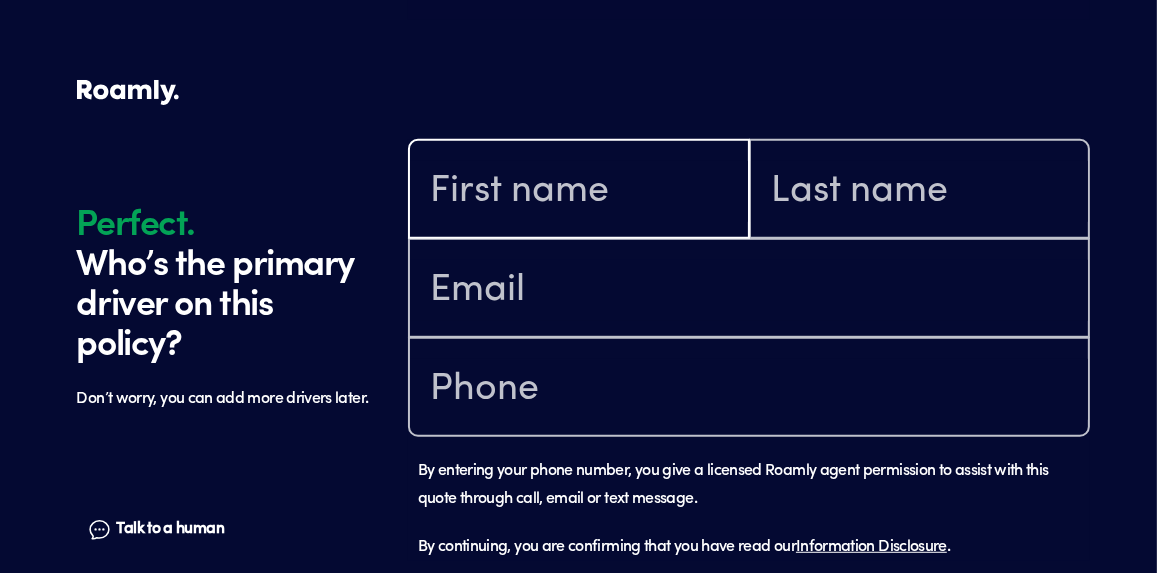 click at bounding box center [579, 191] 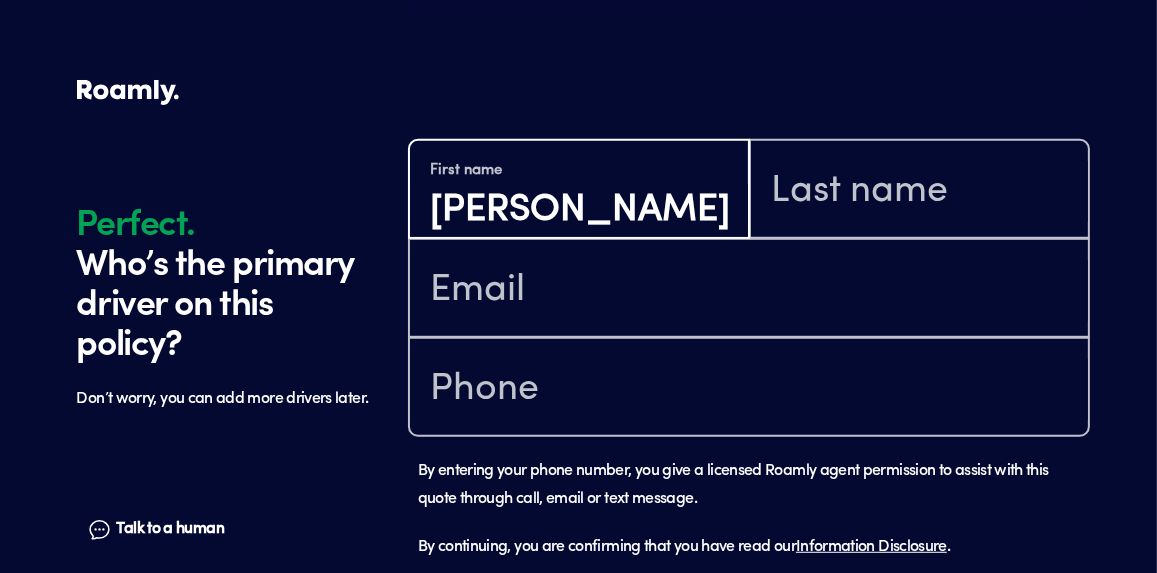 type on "[PERSON_NAME]" 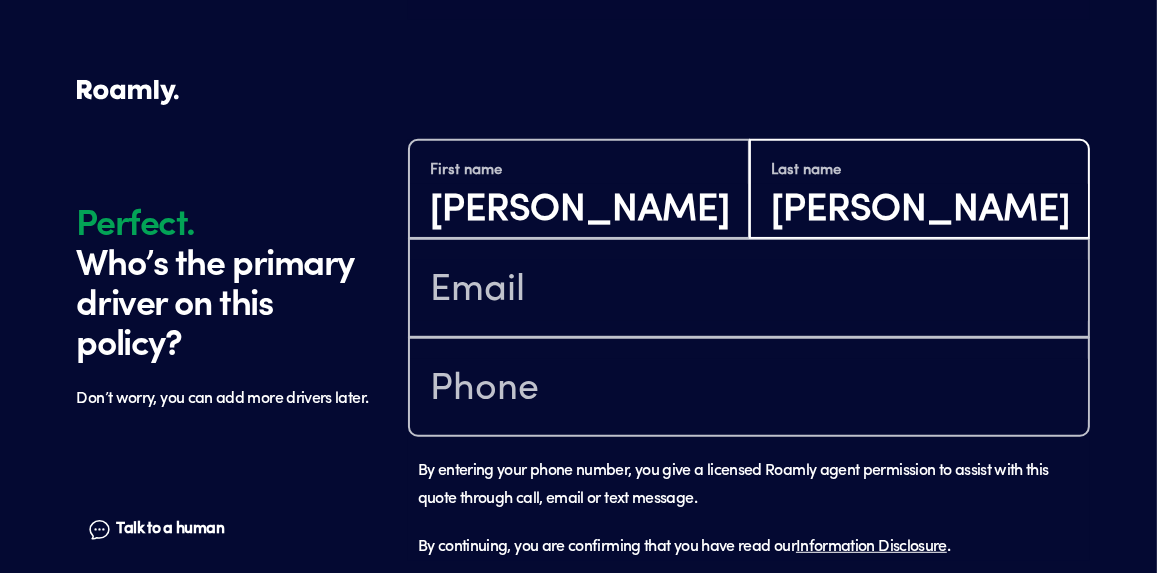 type on "[PERSON_NAME]" 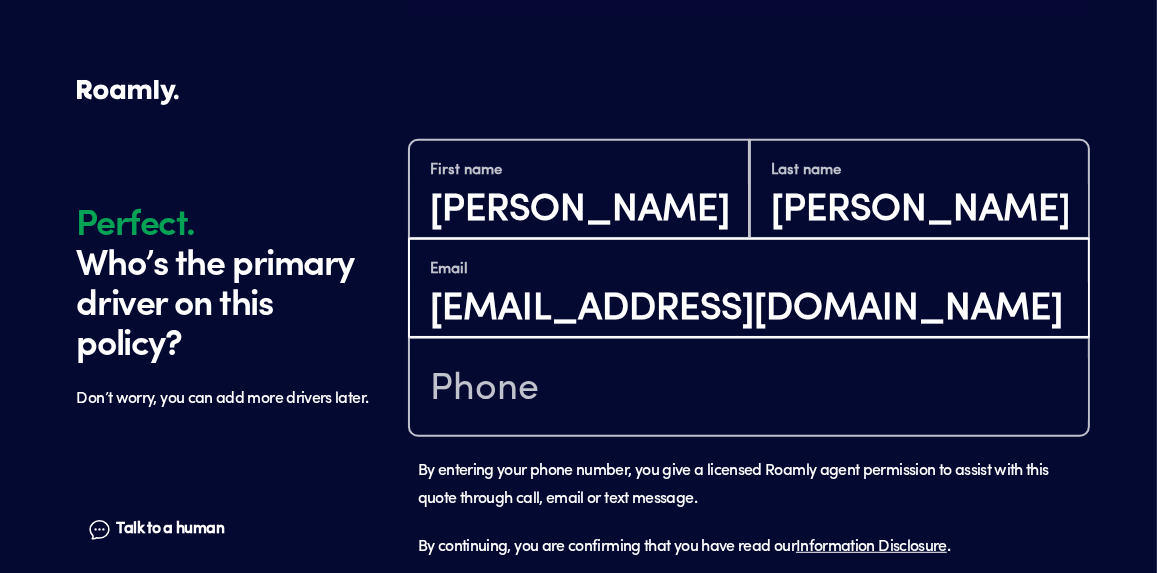type on "[EMAIL_ADDRESS][DOMAIN_NAME]" 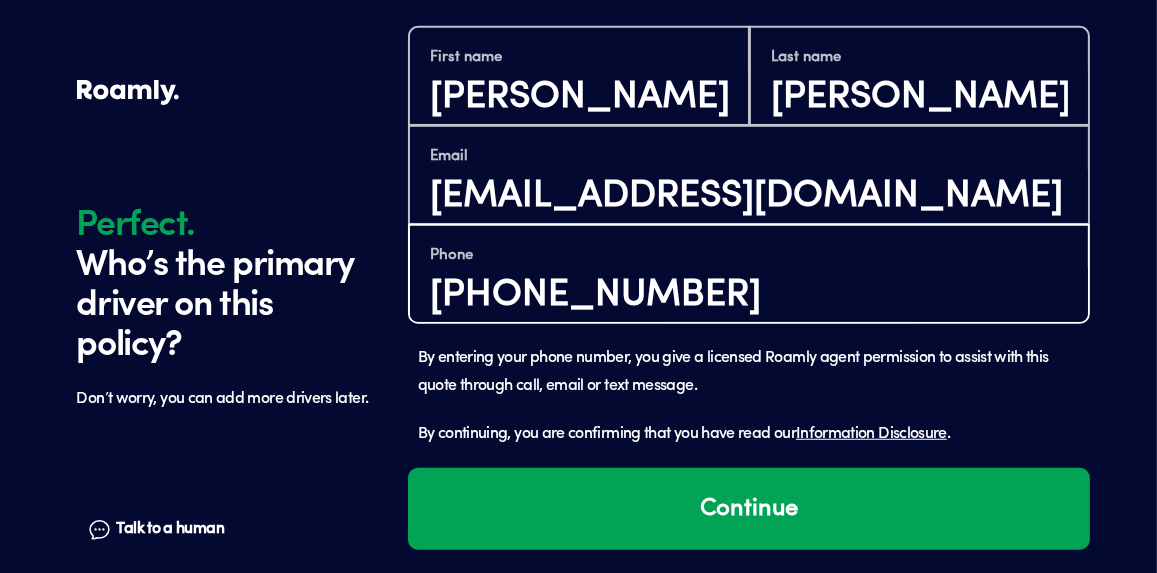 scroll, scrollTop: 1507, scrollLeft: 0, axis: vertical 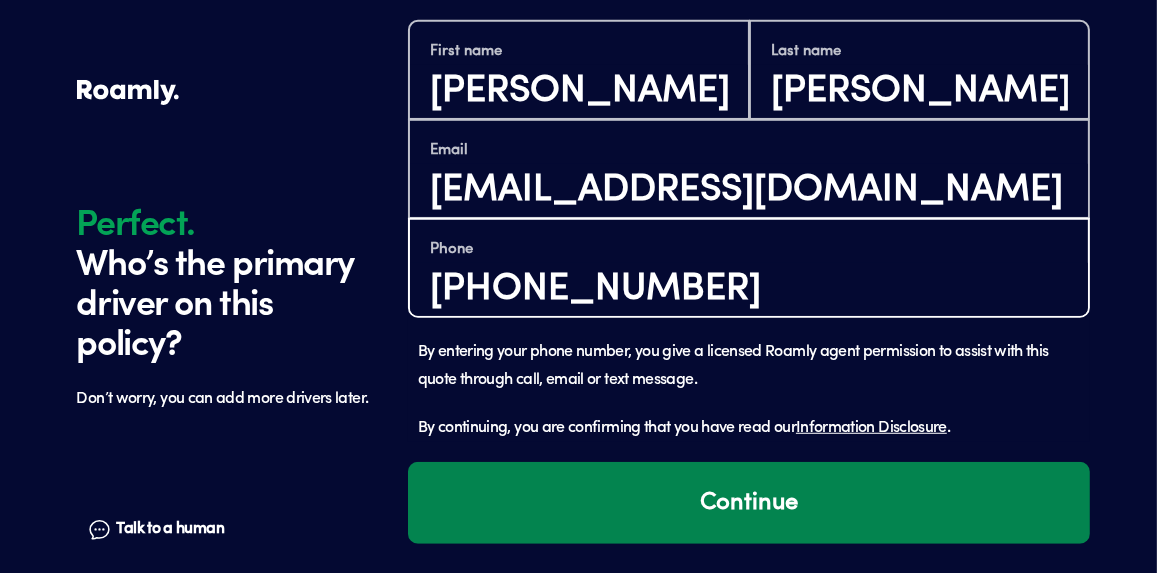 type on "[PHONE_NUMBER]" 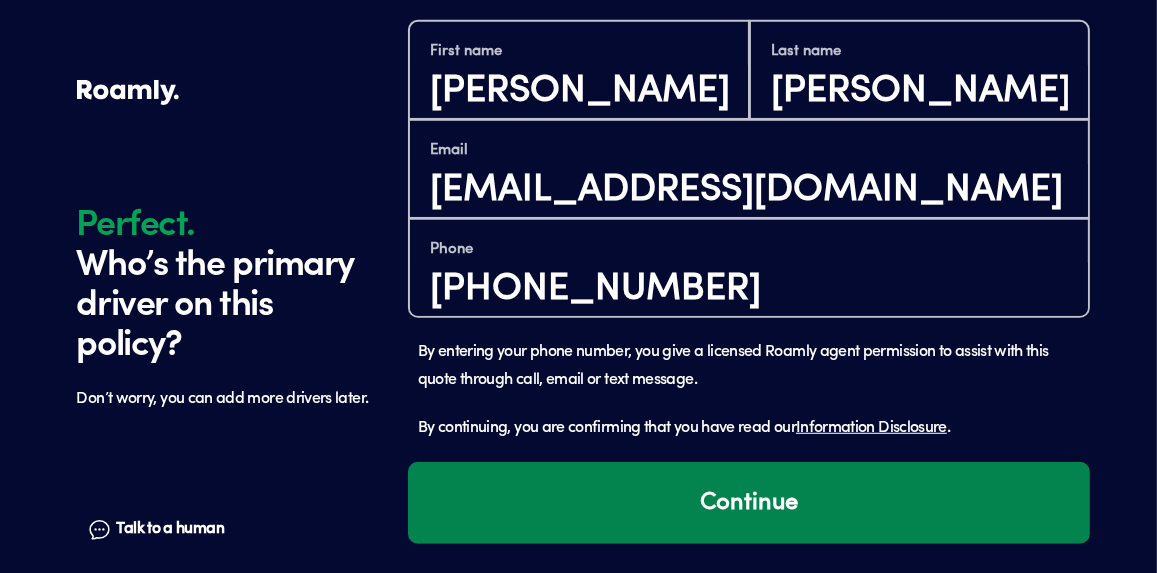 click on "Continue" at bounding box center (749, 503) 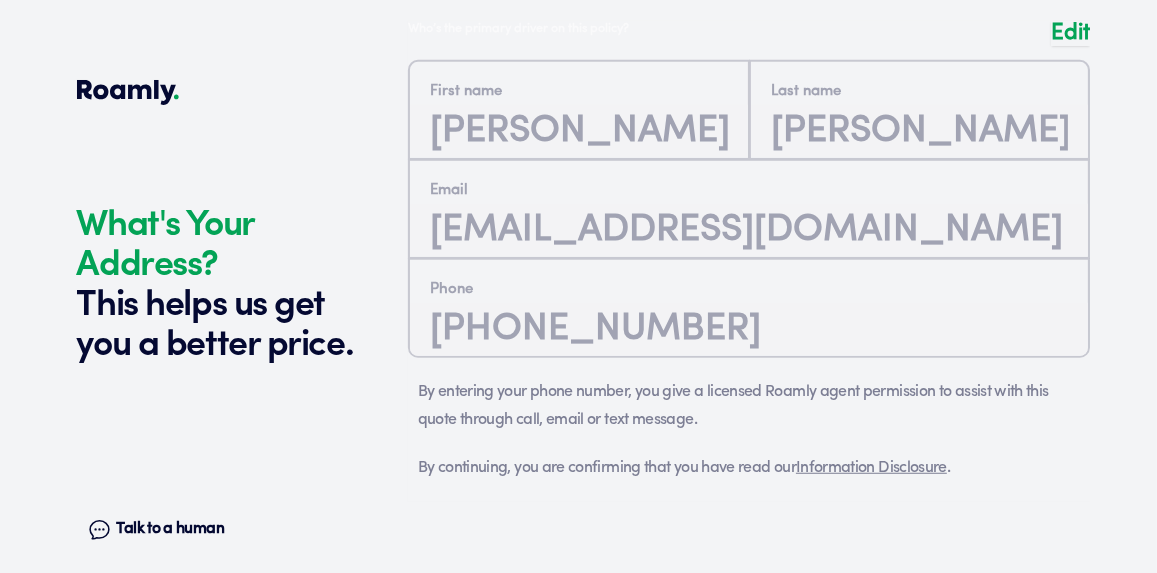 scroll, scrollTop: 1989, scrollLeft: 0, axis: vertical 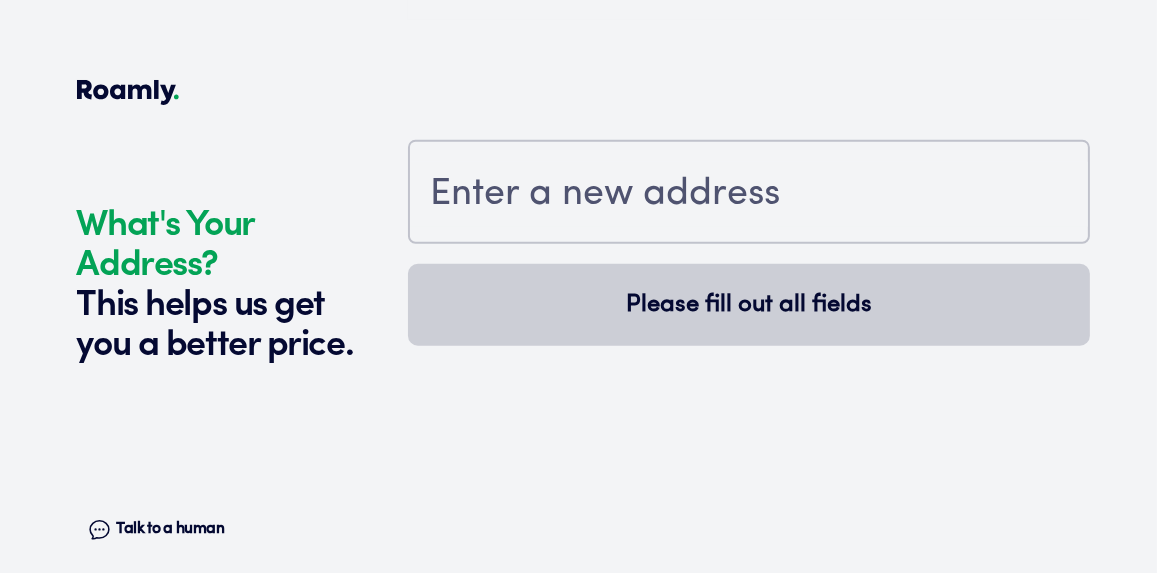 click at bounding box center [749, 194] 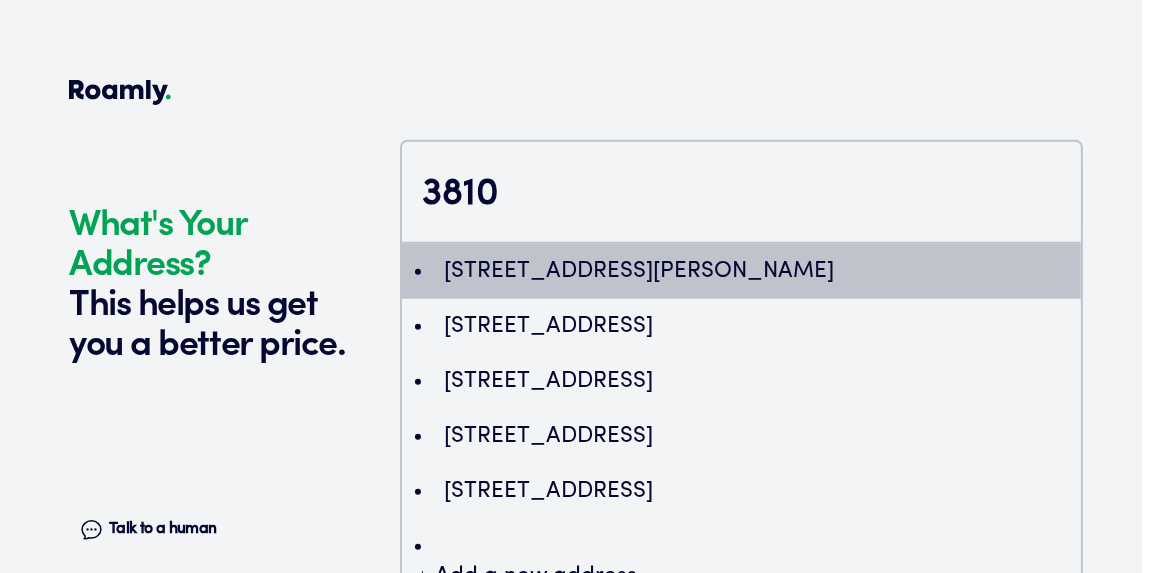 type on "ChIJ7SbZ4zWRYIcRQ2pDd93mV94" 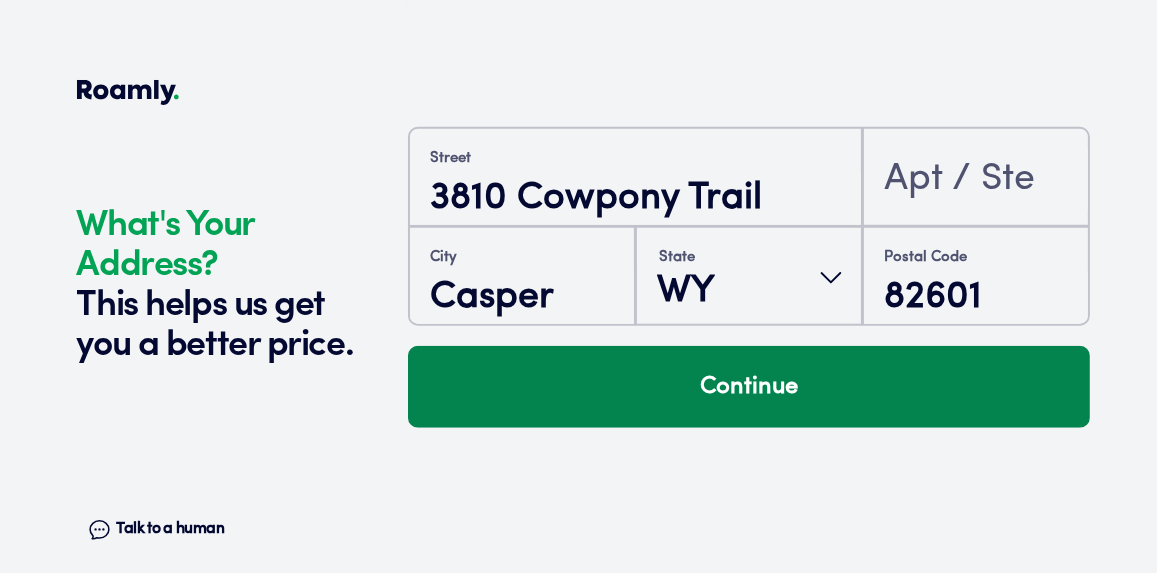 scroll, scrollTop: 2004, scrollLeft: 0, axis: vertical 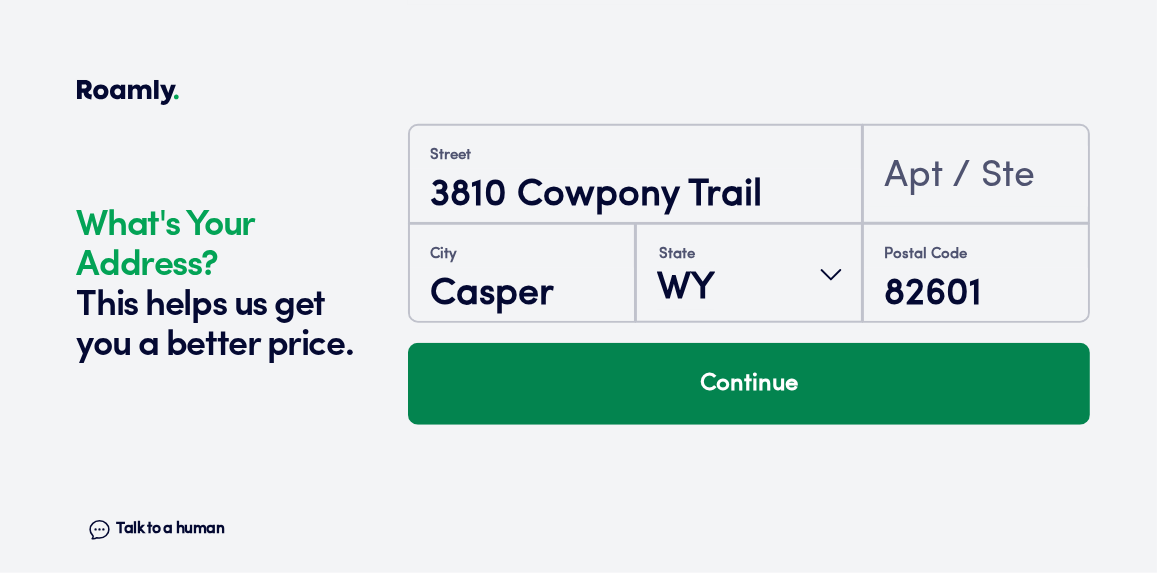 click on "Continue" at bounding box center [749, 384] 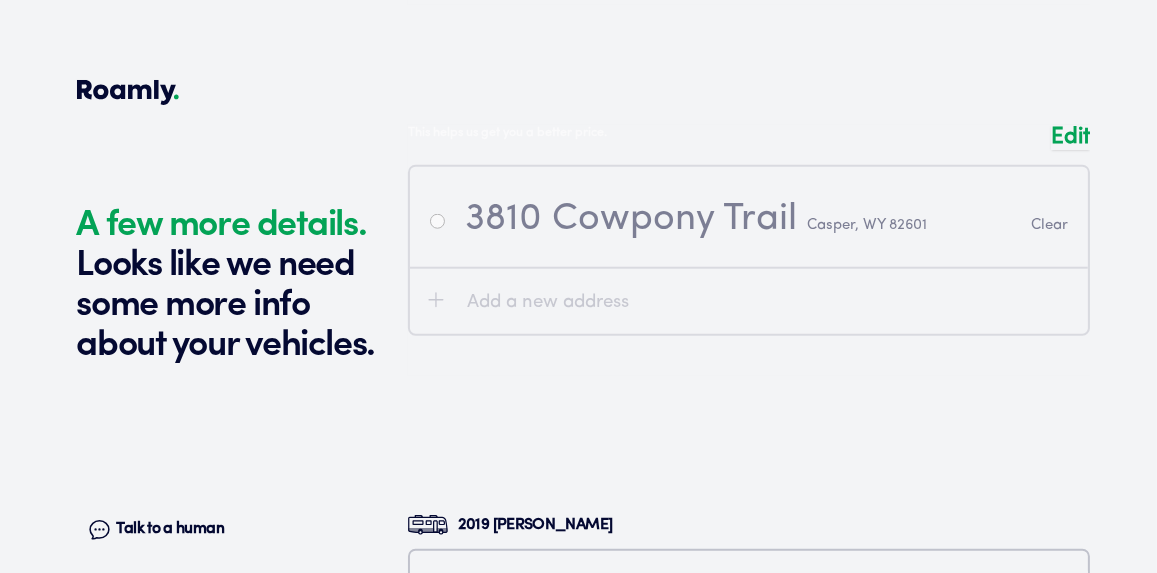 scroll, scrollTop: 2358, scrollLeft: 0, axis: vertical 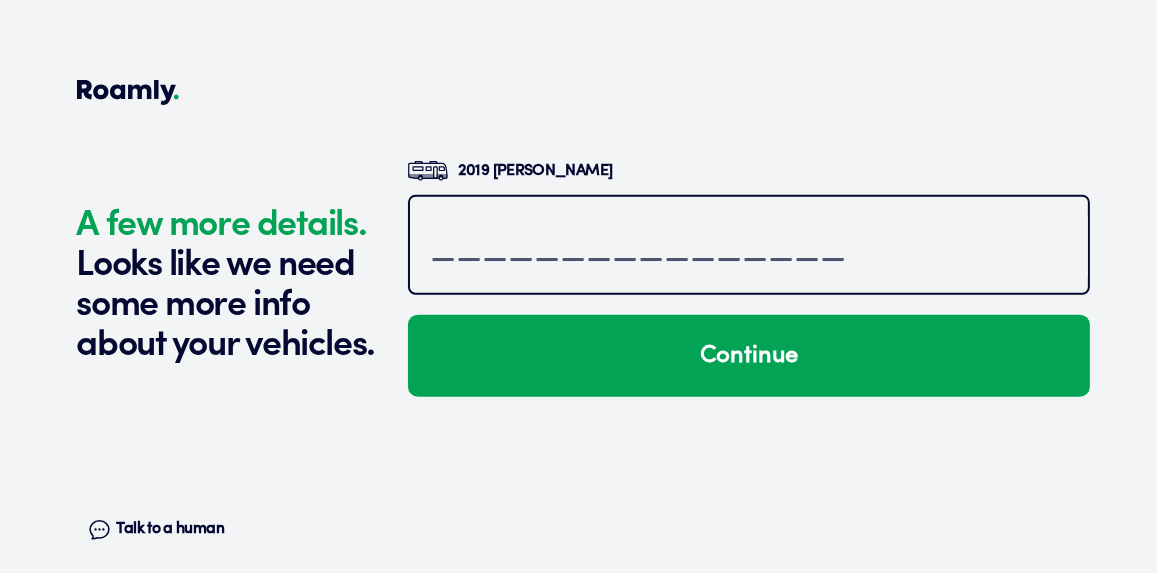 click at bounding box center [749, 247] 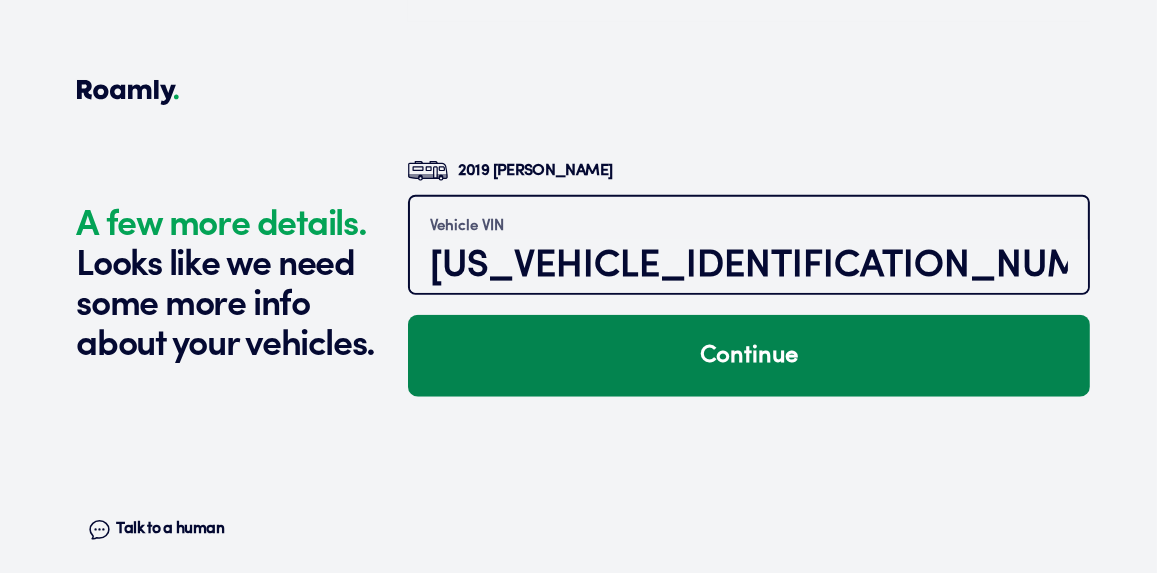 type on "[US_VEHICLE_IDENTIFICATION_NUMBER]" 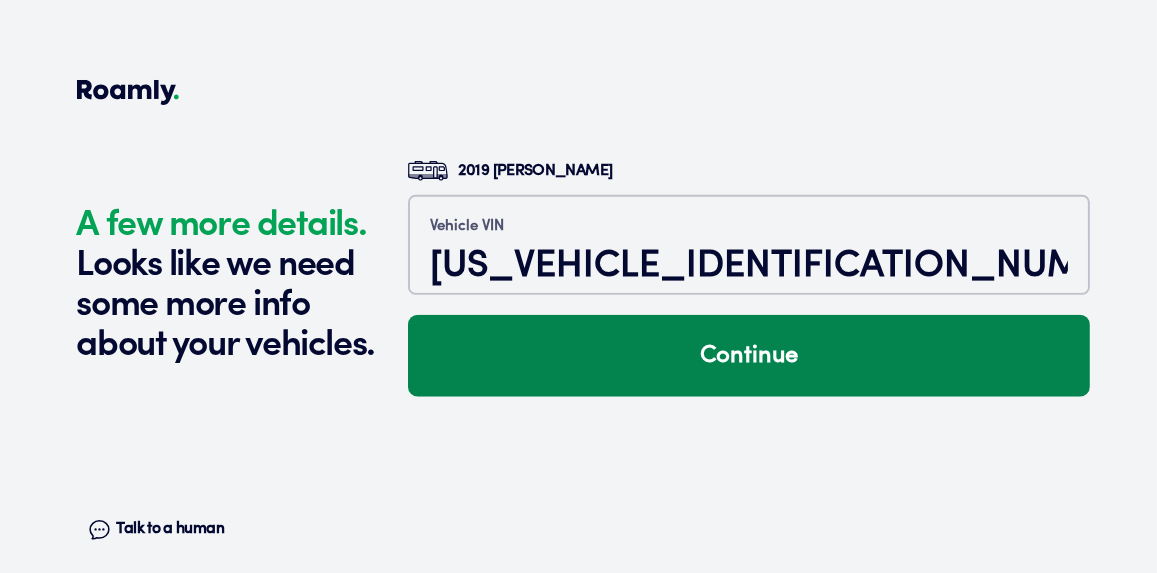 click on "Continue" at bounding box center [749, 356] 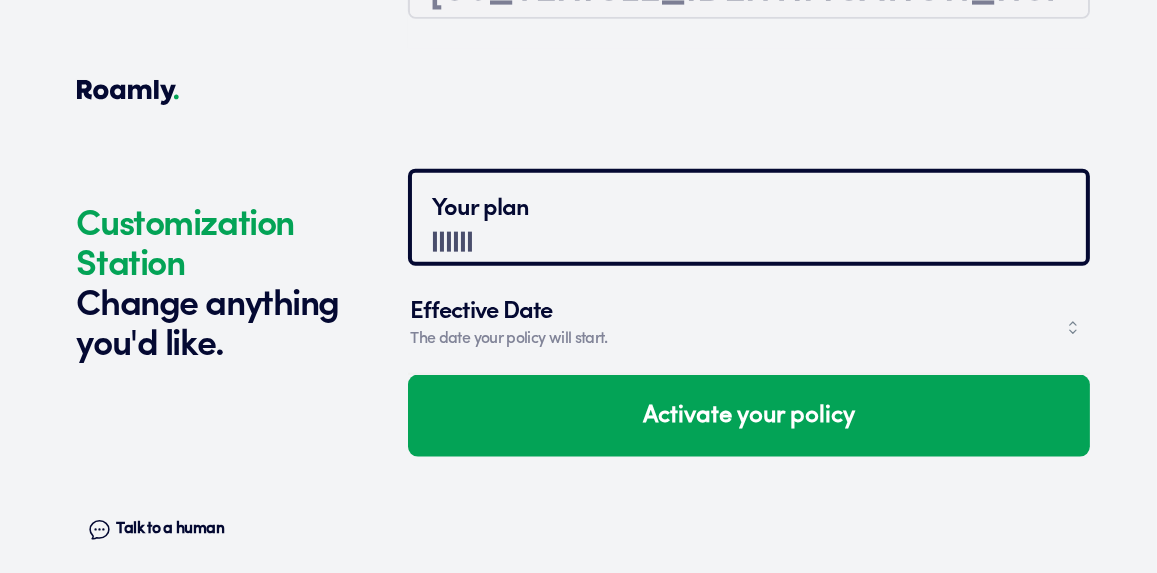 scroll, scrollTop: 2701, scrollLeft: 0, axis: vertical 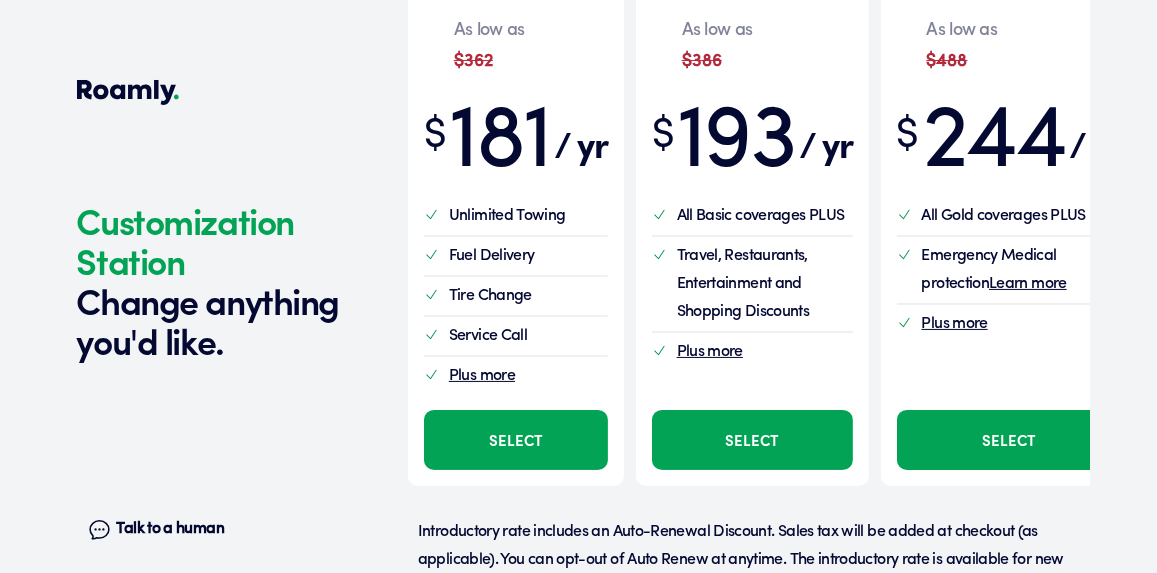 click at bounding box center (749, 237) 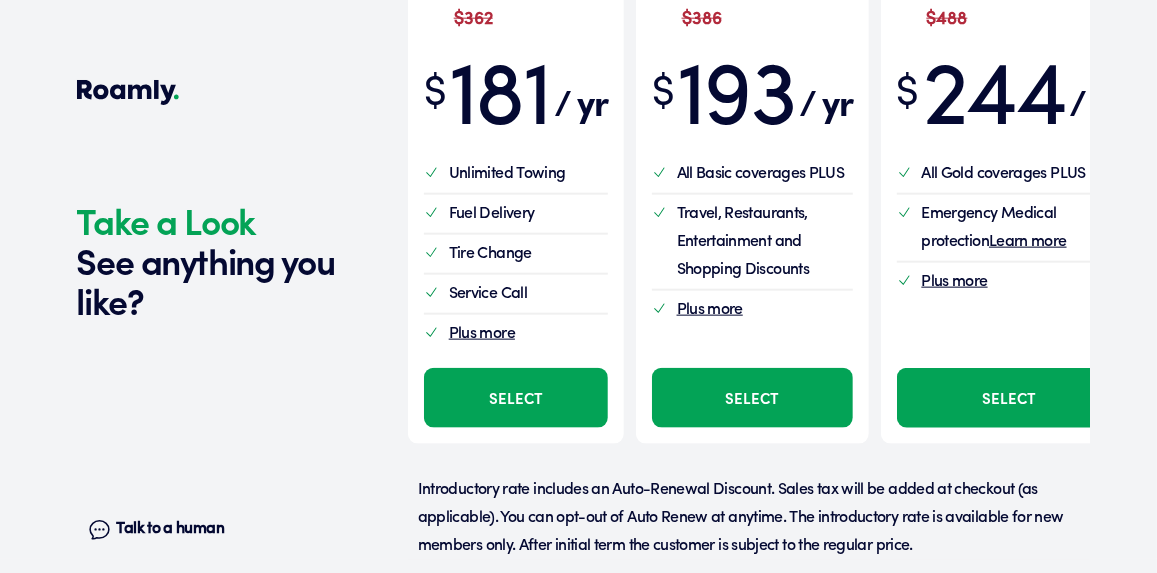 scroll, scrollTop: 0, scrollLeft: 0, axis: both 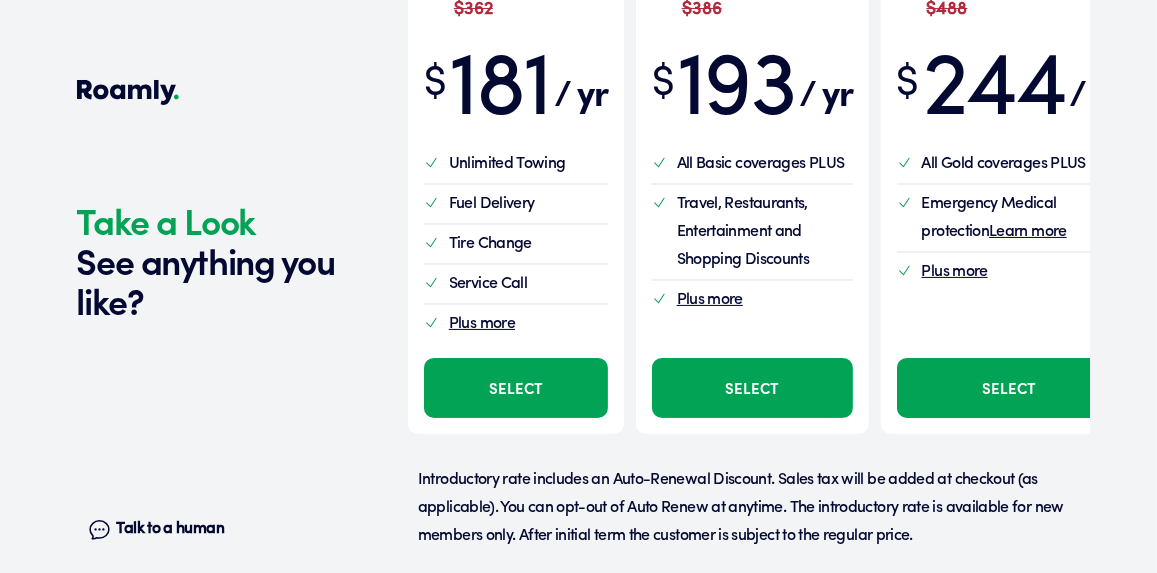 click on "Plus more" at bounding box center (482, 324) 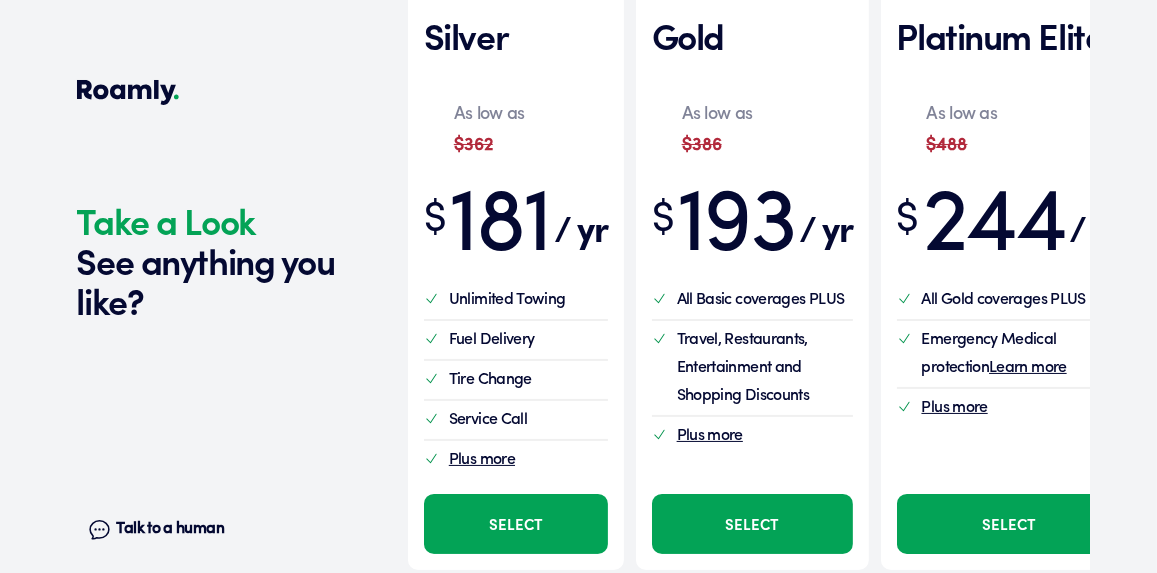 scroll, scrollTop: 0, scrollLeft: 0, axis: both 